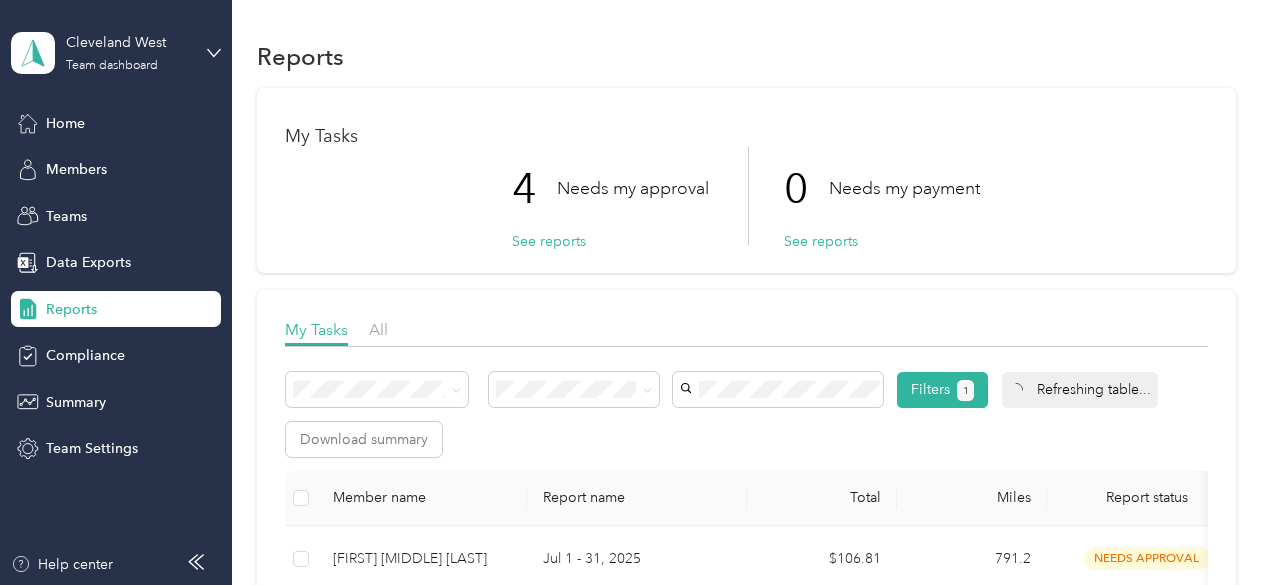 scroll, scrollTop: 0, scrollLeft: 0, axis: both 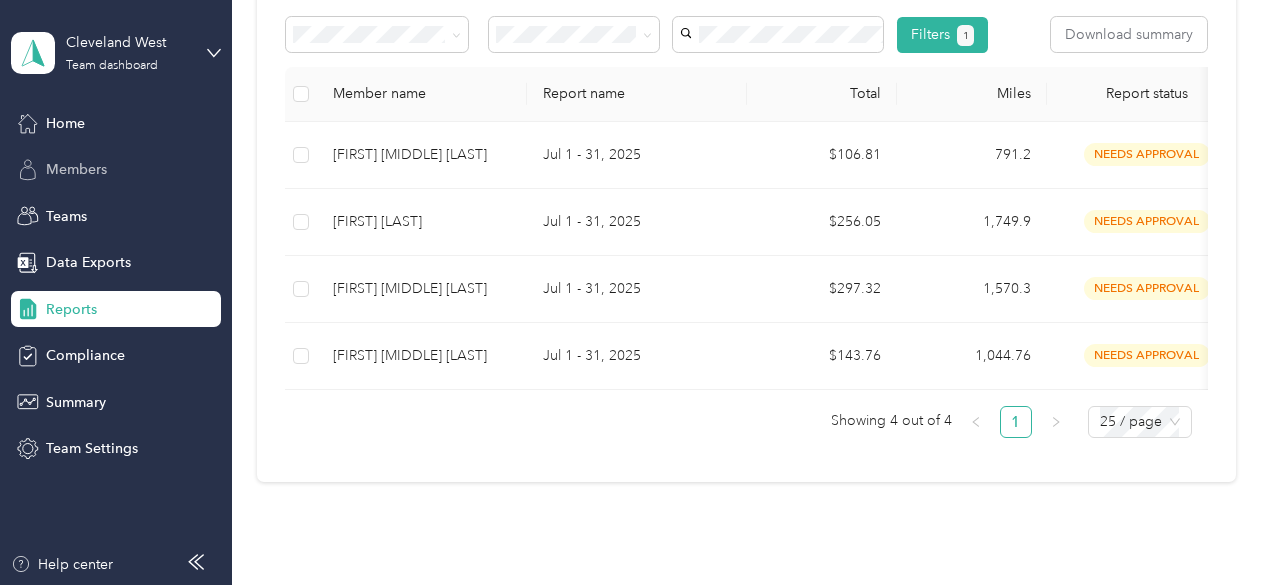 click on "Members" at bounding box center [76, 169] 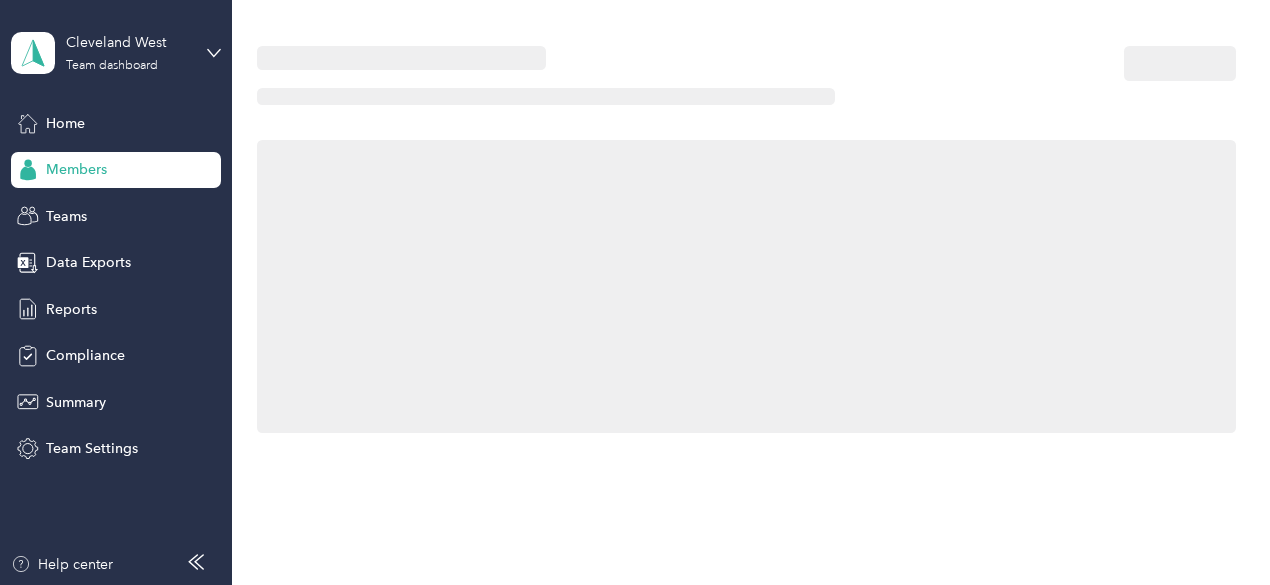 scroll, scrollTop: 0, scrollLeft: 0, axis: both 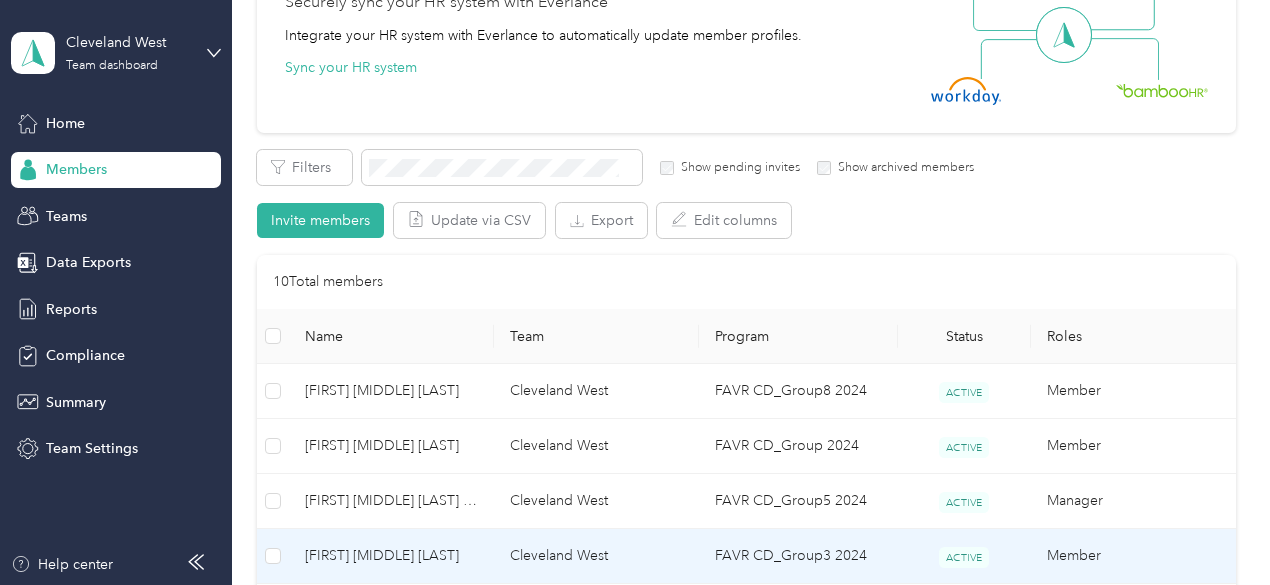 click on "[FIRST] [MIDDLE] [LAST]" at bounding box center [391, 556] 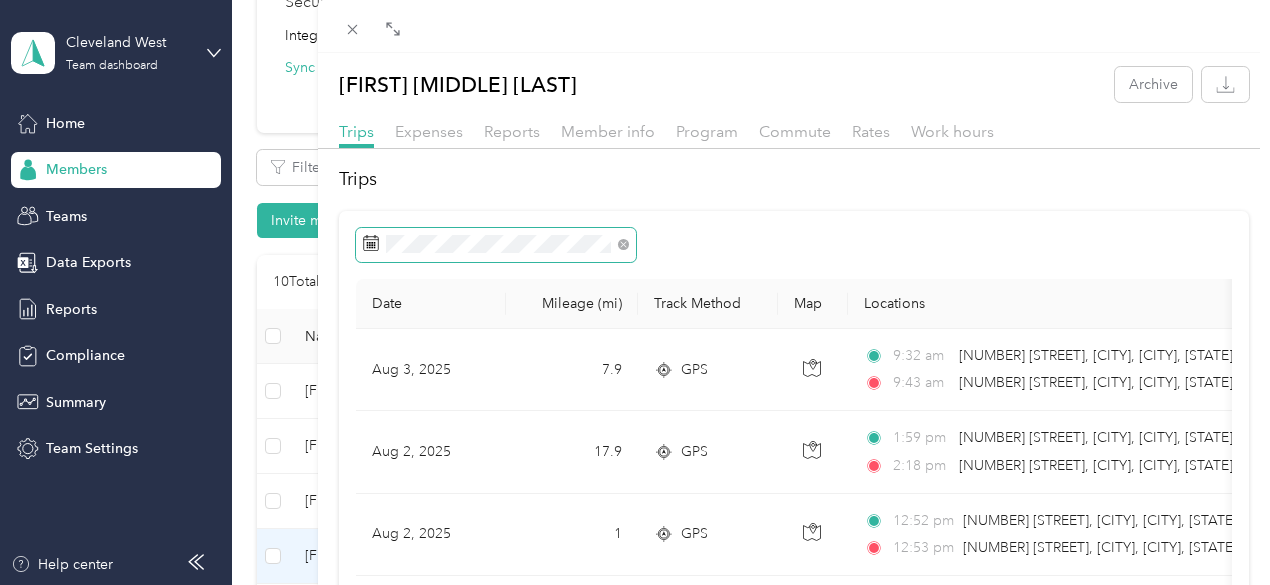 click at bounding box center [496, 245] 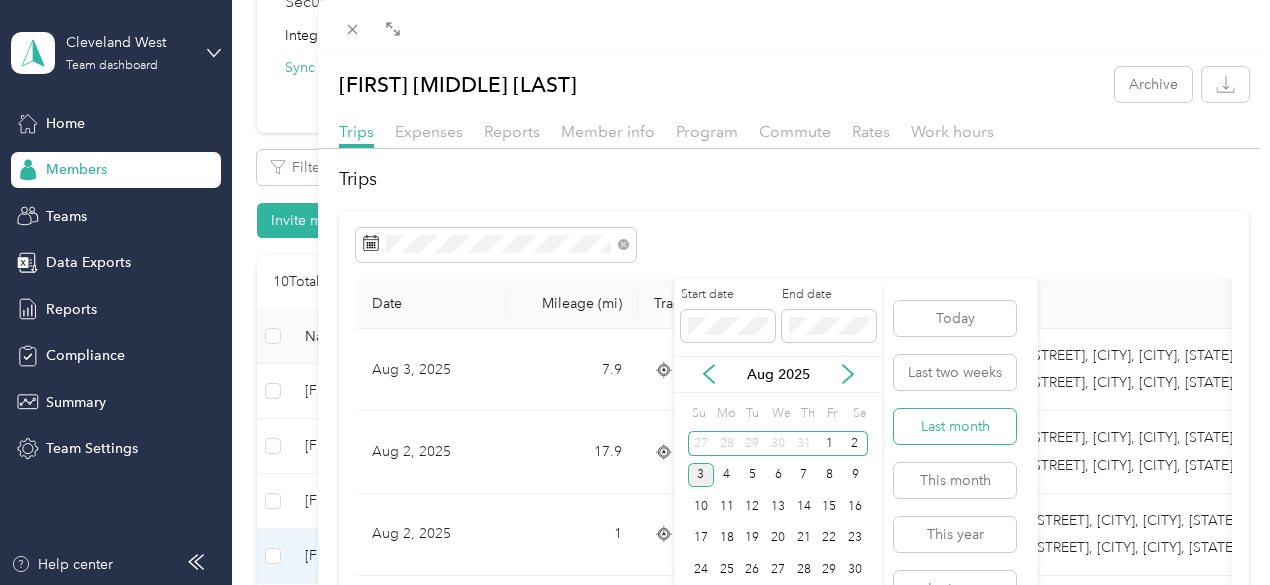 click on "Last month" at bounding box center [955, 426] 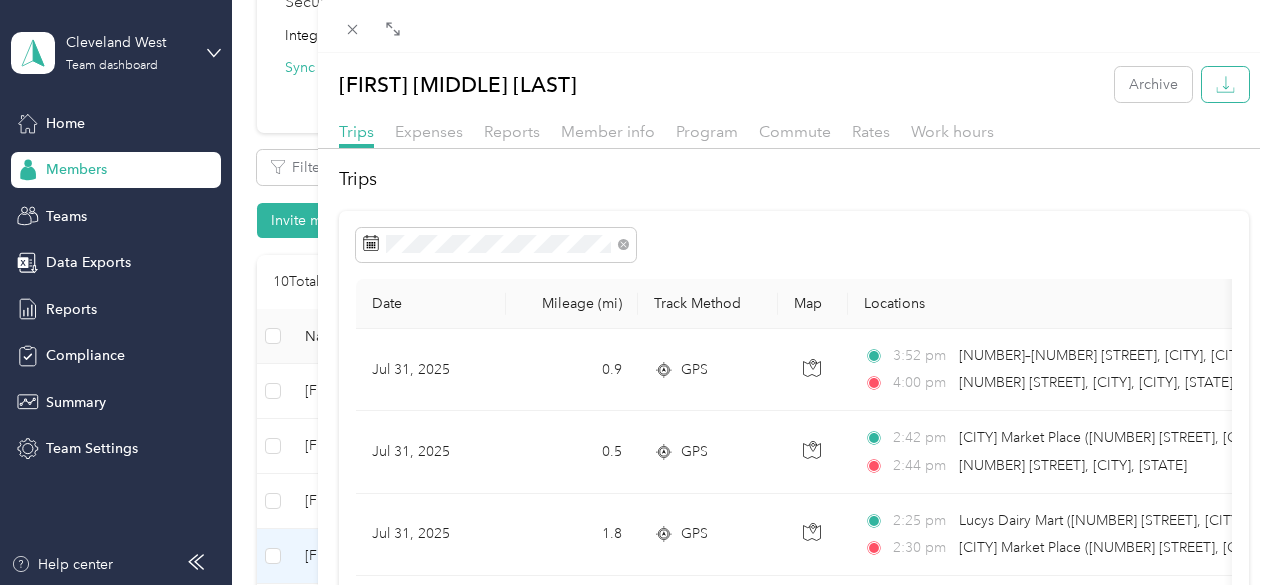 click 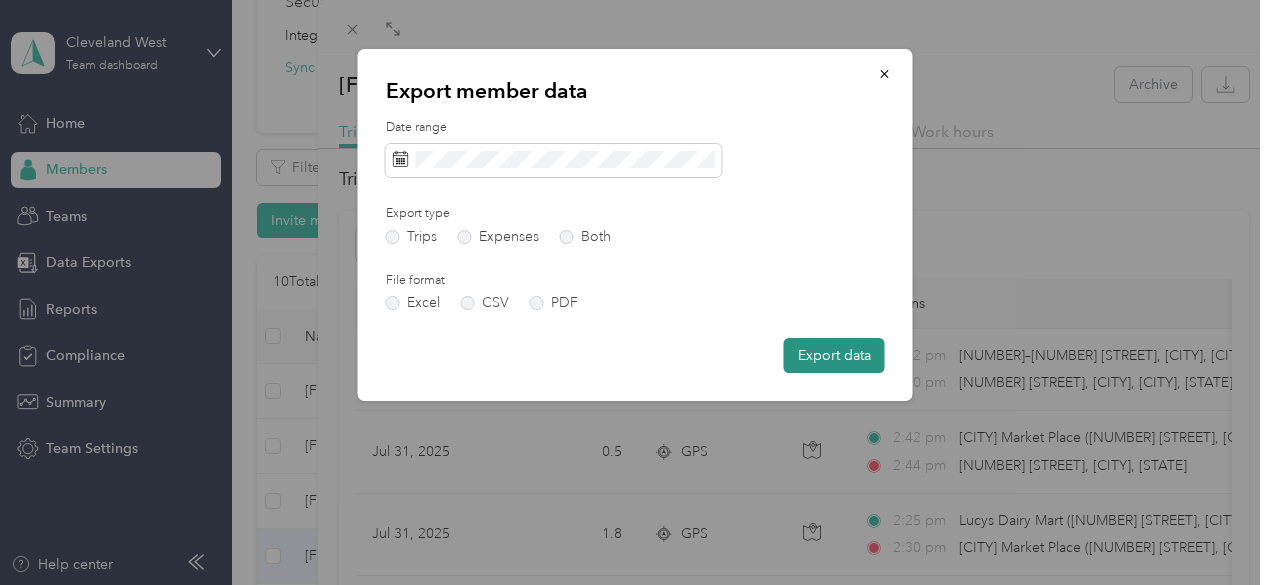 click on "Export data" at bounding box center [834, 355] 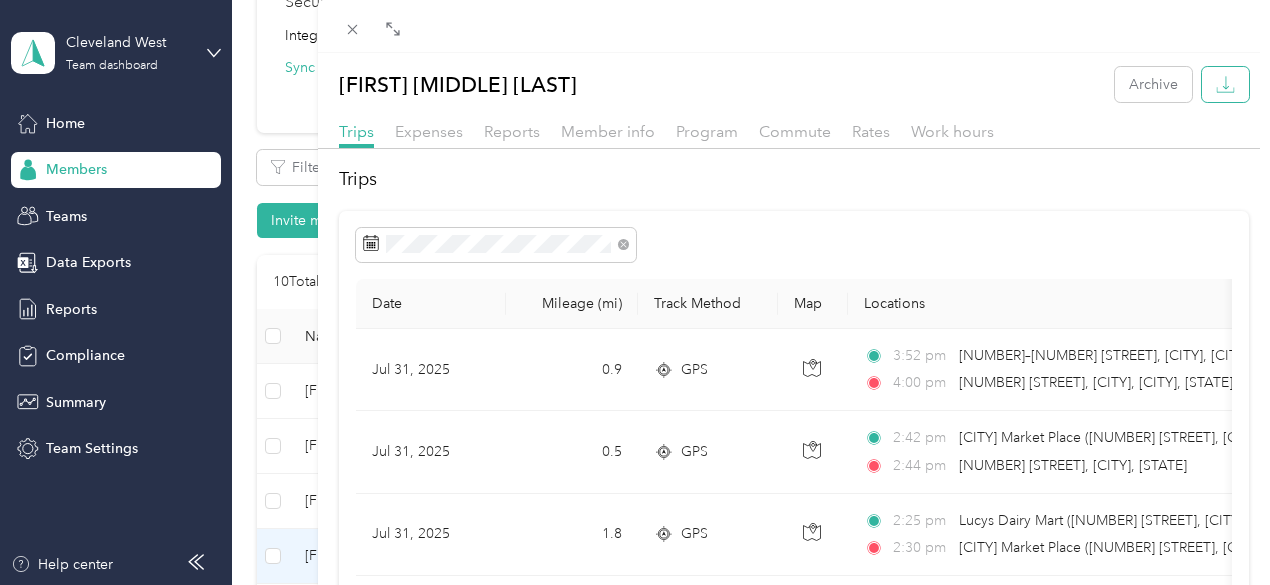 click 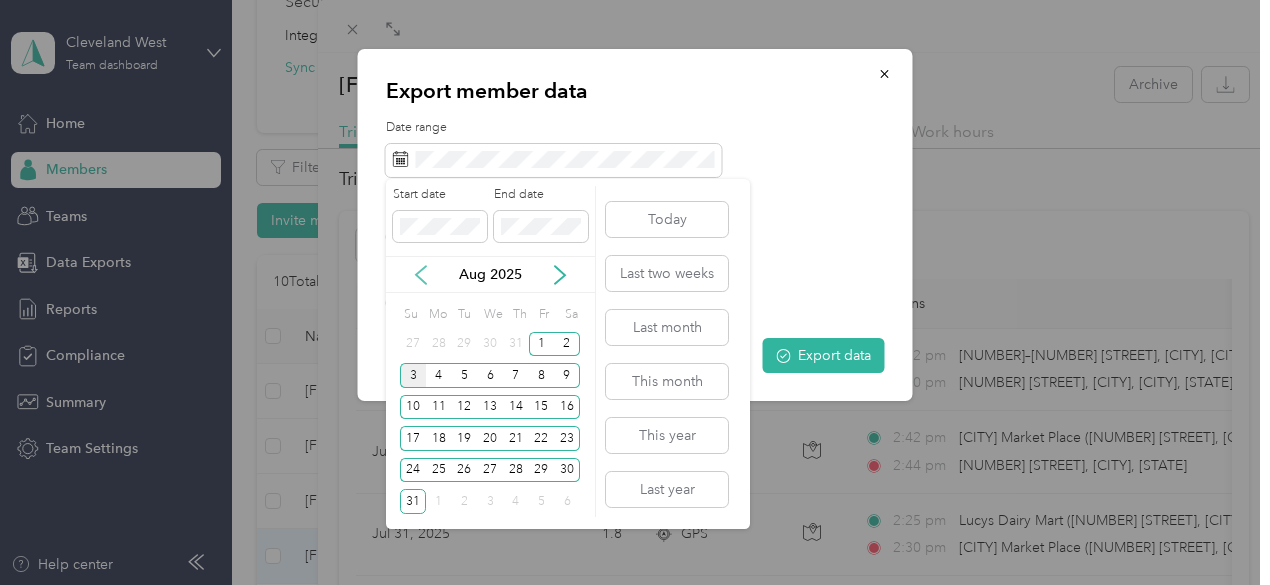 click 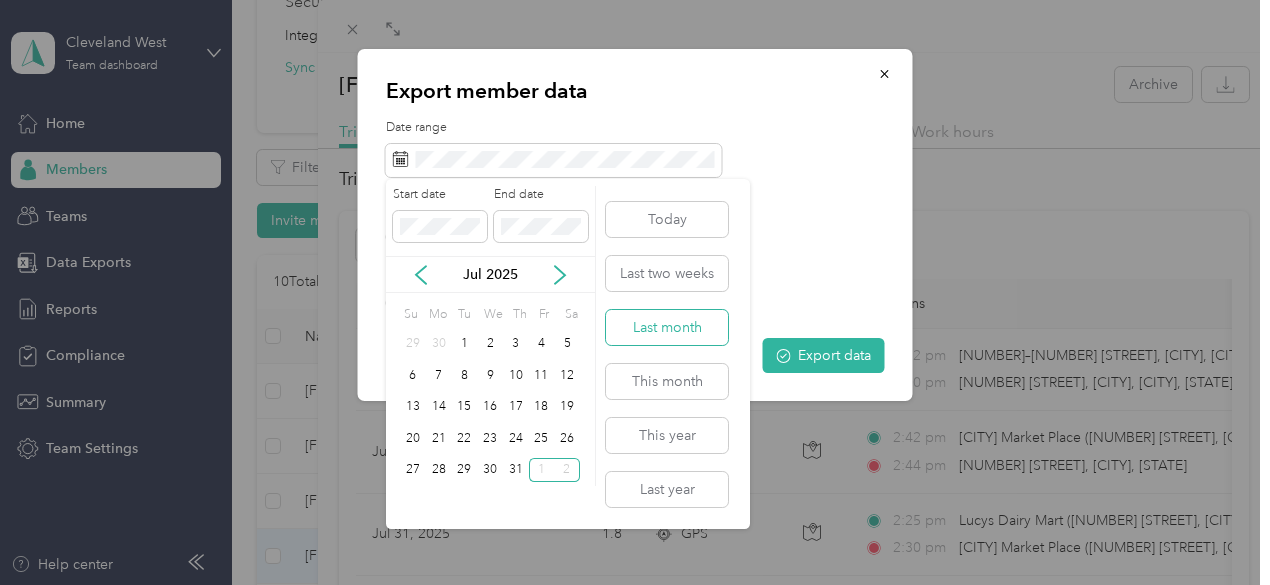 click on "Last month" at bounding box center (667, 327) 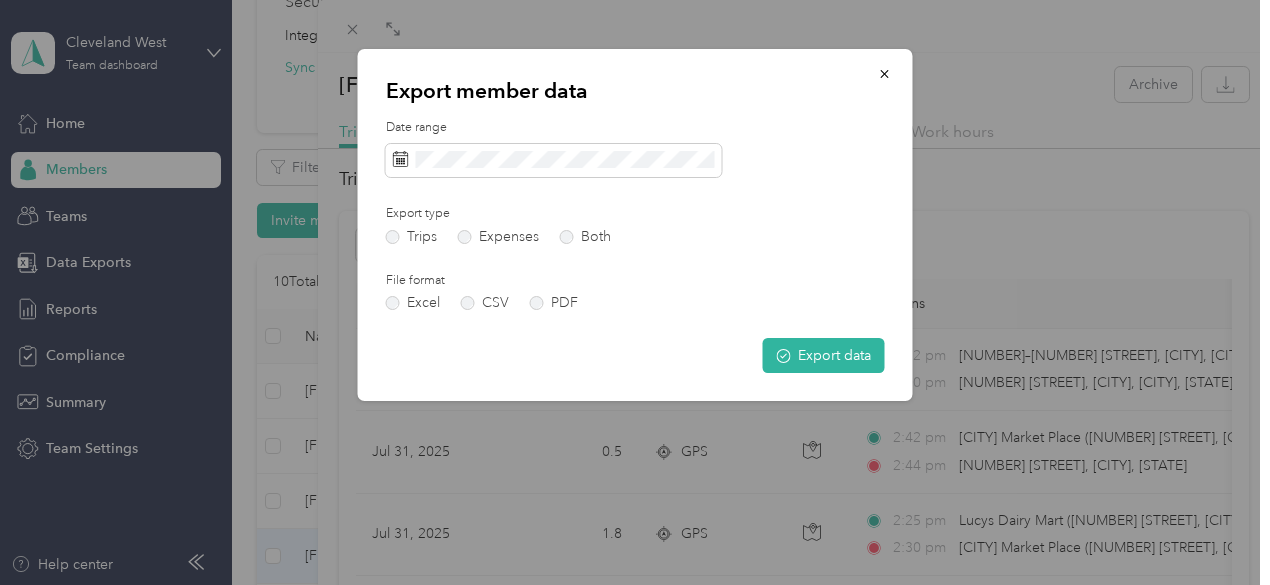 click on "Date range   Export type   Trips Expenses Both File format   Excel CSV PDF Export data" at bounding box center [635, 246] 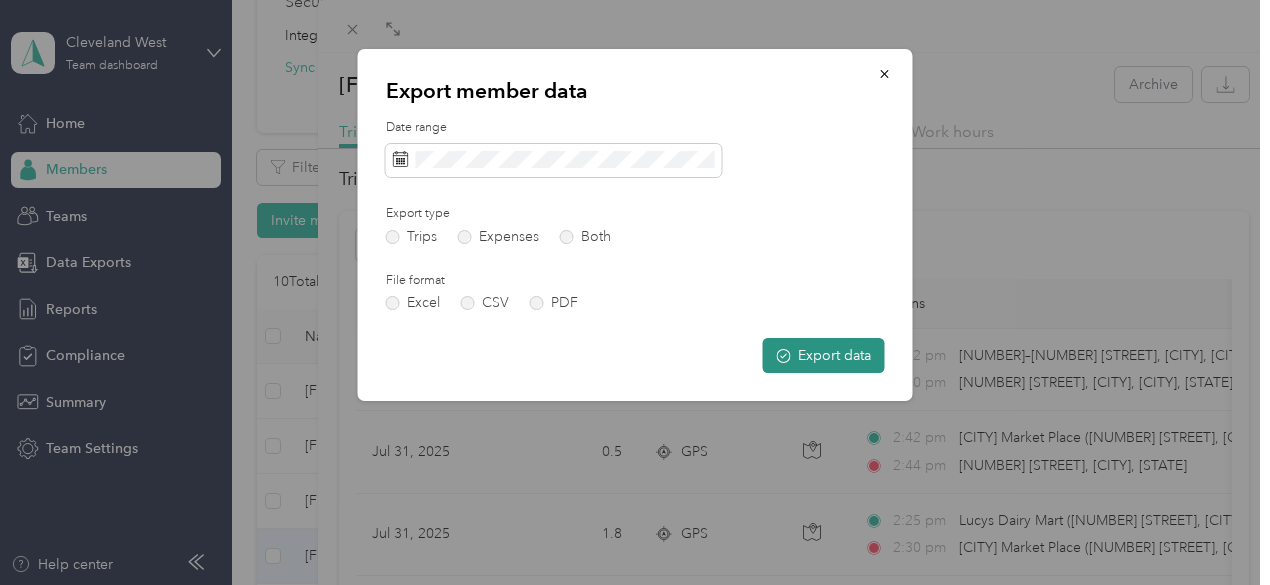 click on "Export data" at bounding box center [824, 355] 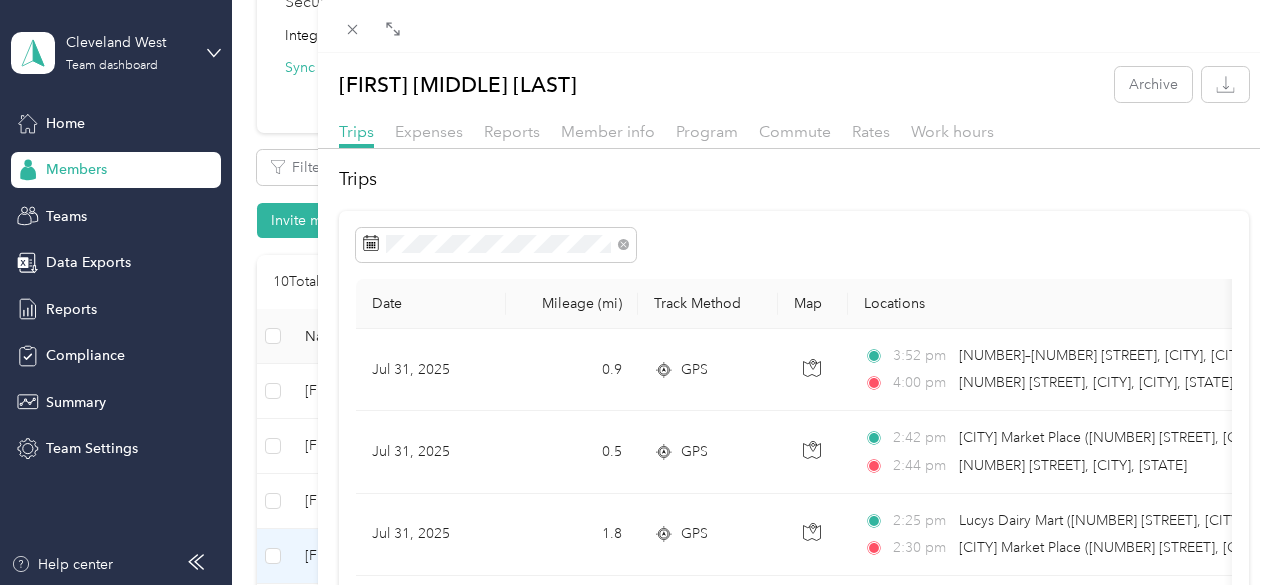 click on "Kevin W. Boswell Archive Trips Expenses Reports Member info Program Commute Rates Work hours Trips Date Mileage (mi) Track Method Map Locations Mileage value Purpose               [DATE] [NUMBER] GPS [TIME] [NUMBER]–[NUMBER] [STREET], [CITY], [CITY], [STATE] [TIME] [NUMBER] [STREET], [CITY], [CITY], [STATE] $[PRICE] Cavalier Distributing Company [DATE] [NUMBER] GPS [TIME] [CITY] Market Place ([NUMBER] [STREET], [CITY], [STATE]) [TIME] [NUMBER] [STREET], [CITY], [STATE] $[PRICE] Cavalier Distributing Company [DATE] [NUMBER] GPS [TIME] Lucys Dairy Mart ([NUMBER] [STREET], [CITY], [STATE]) [TIME] [CITY] Market Place ([NUMBER] [STREET], [CITY], [STATE]) $[PRICE] Cavalier Distributing Company [DATE] [NUMBER] GPS [TIME] Strongsville Market District ([NUMBER] [STREET], [CITY], [COUNTRY], [CITY], [STATE]) [TIME] Lucys Dairy Mart ([NUMBER] [STREET], [CITY], [STATE]) $[PRICE] Cavalier Distributing Company [DATE] [NUMBER] GPS [TIME] Target 985 - Strongsville ([NUMBER] [STREET], [CITY], [STATE]) [TIME] $[PRICE] Cavalier Distributing Company [NUMBER] GPS [TIME]" at bounding box center (635, 292) 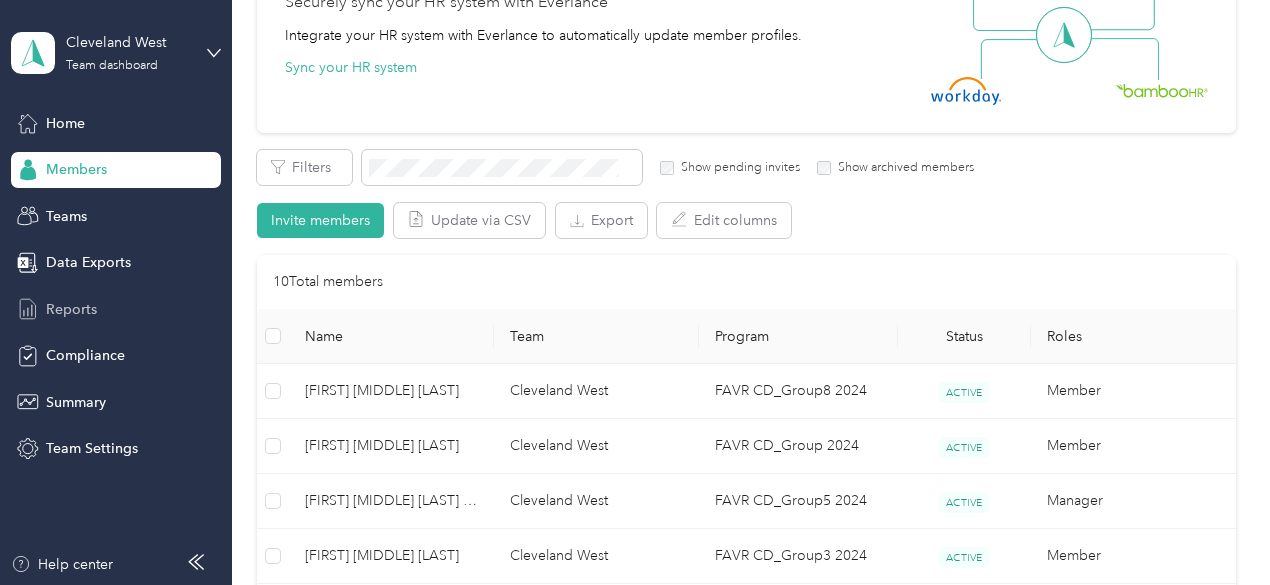 click on "Reports" at bounding box center (71, 309) 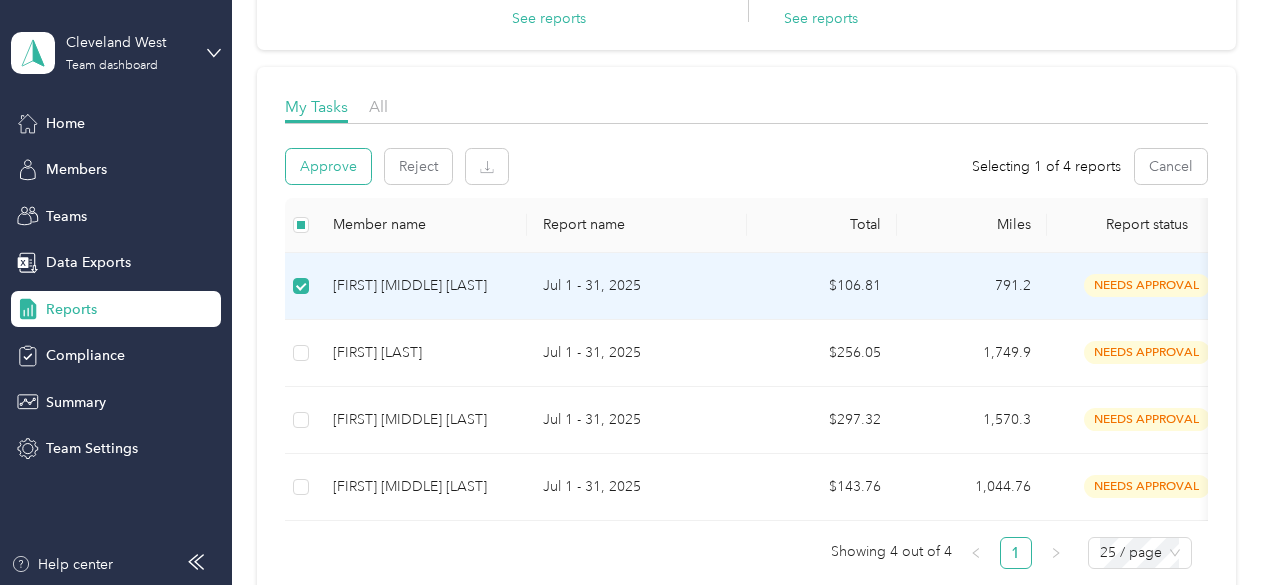 click on "Approve" at bounding box center (328, 166) 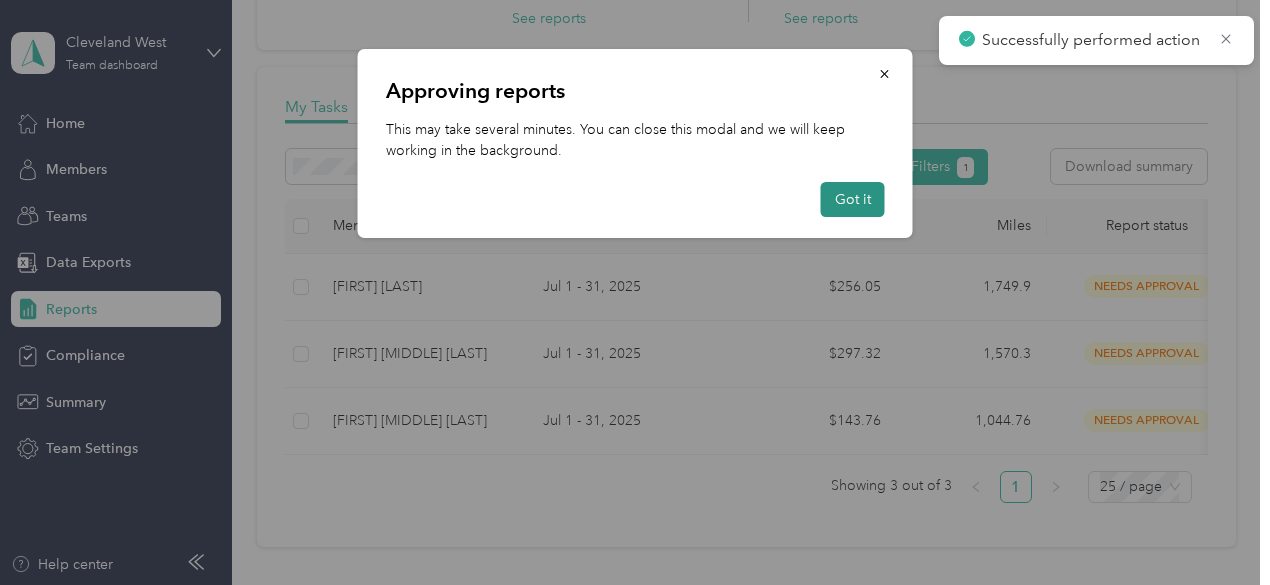 click on "Got it" at bounding box center (853, 199) 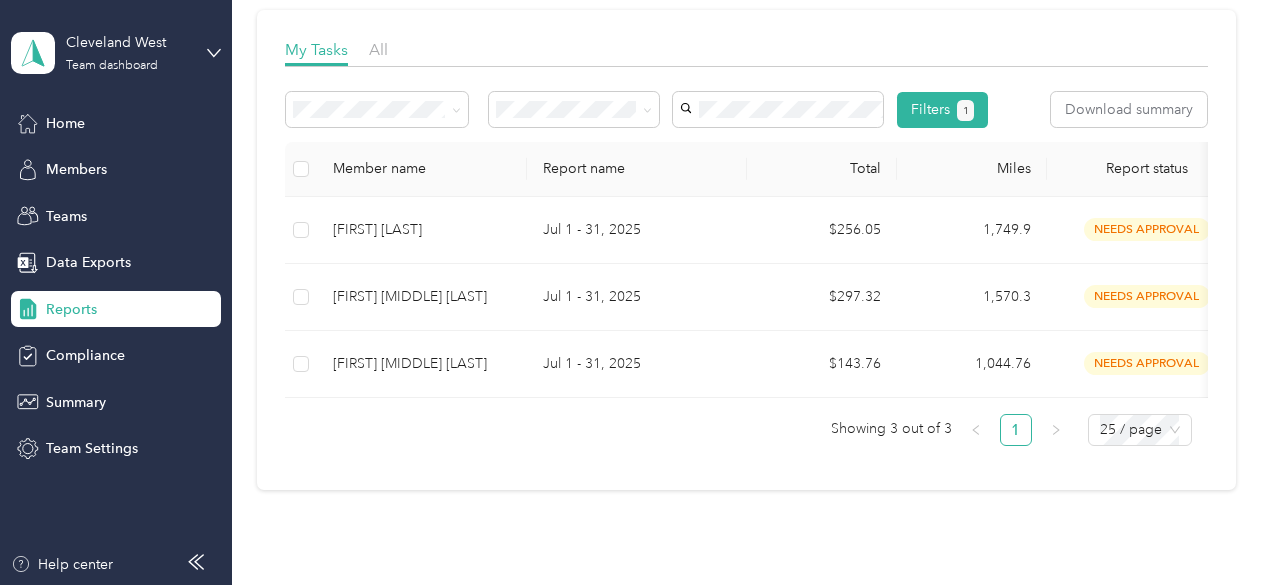 scroll, scrollTop: 290, scrollLeft: 0, axis: vertical 